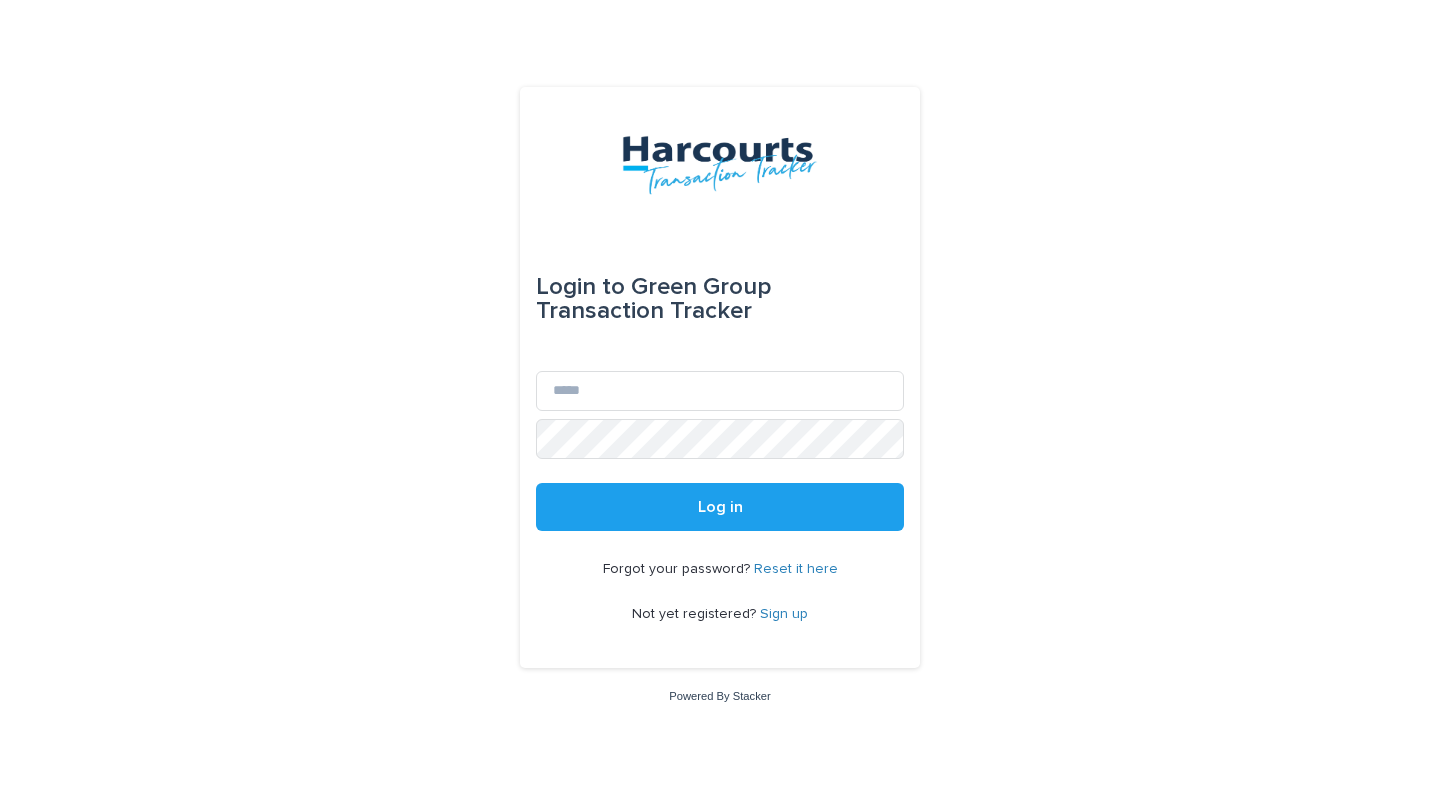 scroll, scrollTop: 0, scrollLeft: 0, axis: both 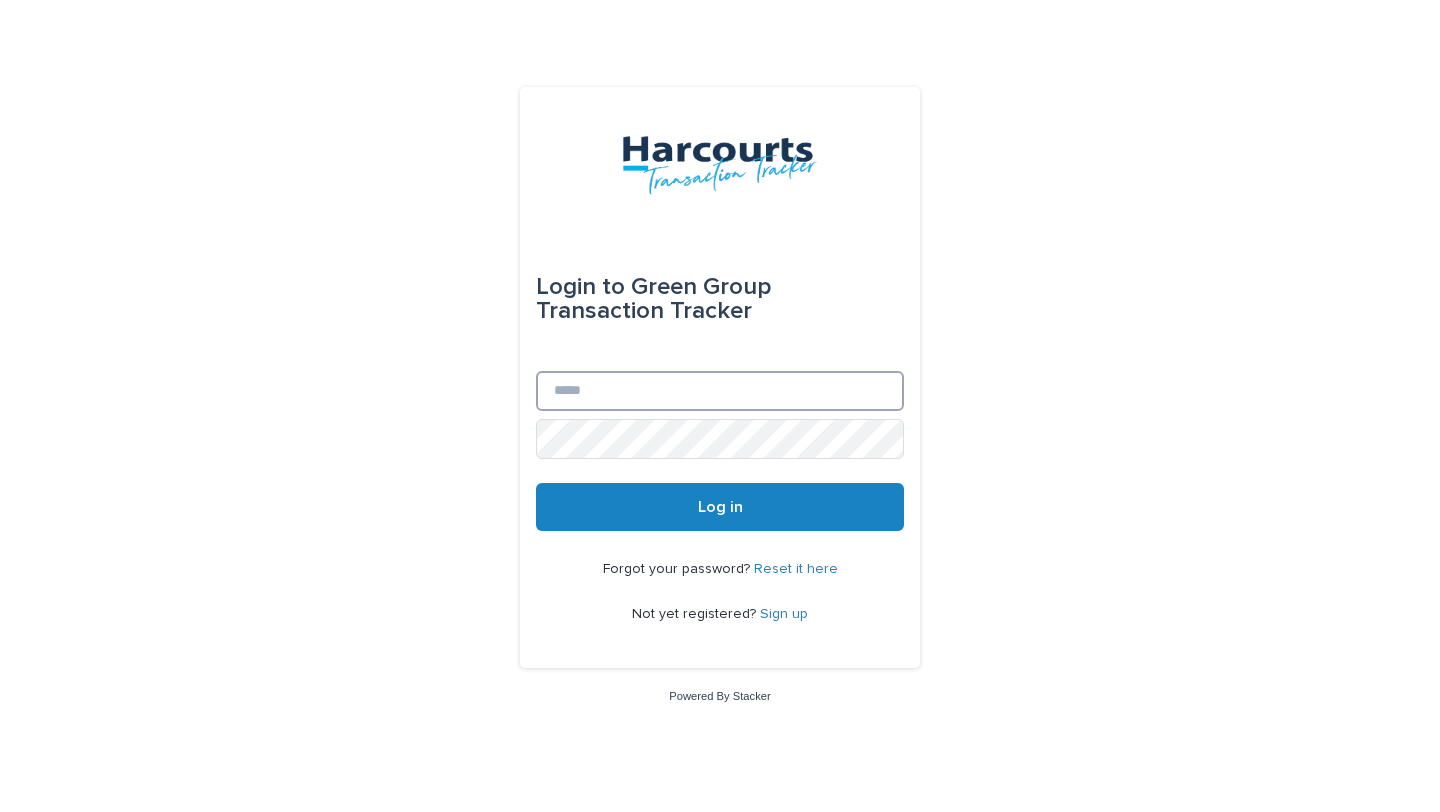 type on "**********" 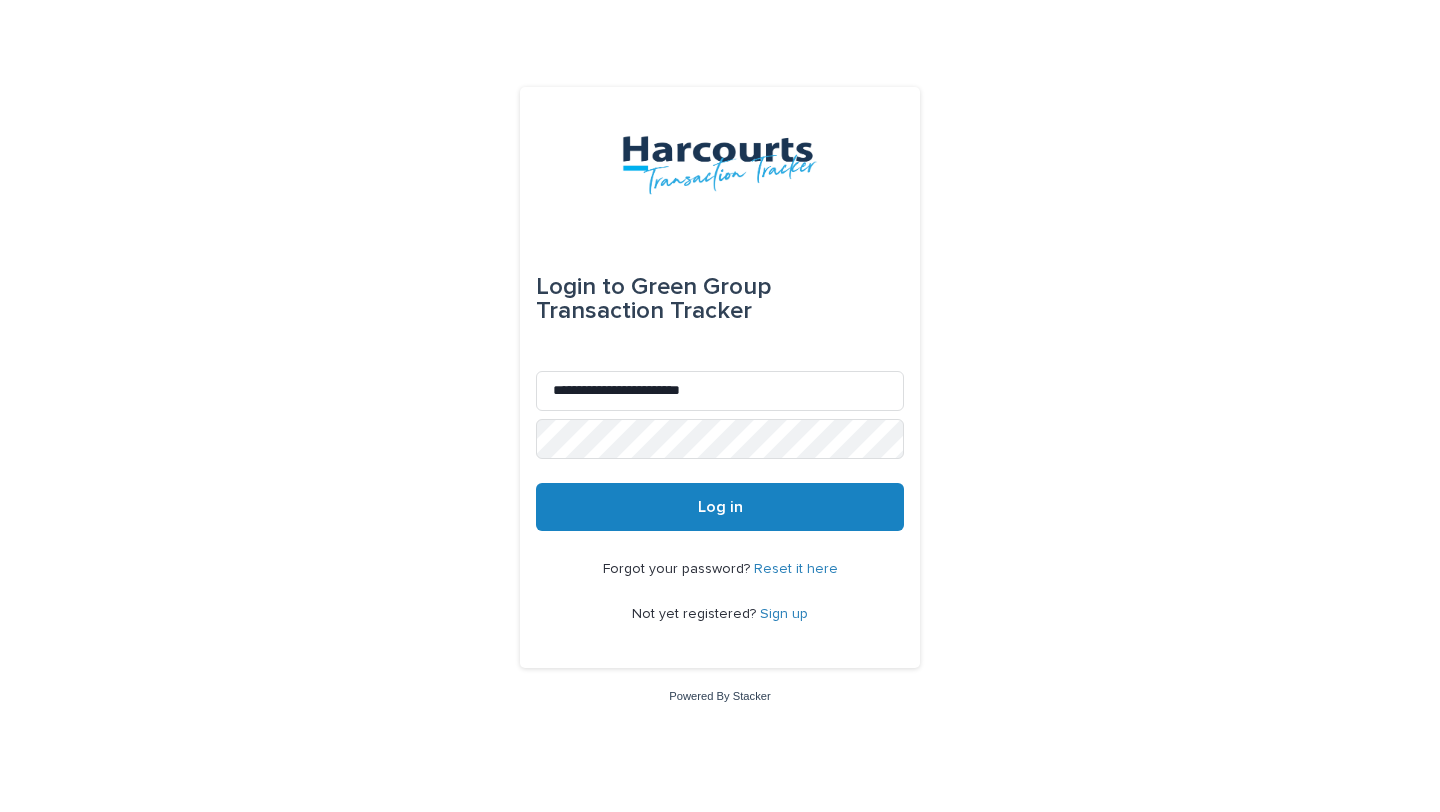 click on "Log in" at bounding box center (720, 507) 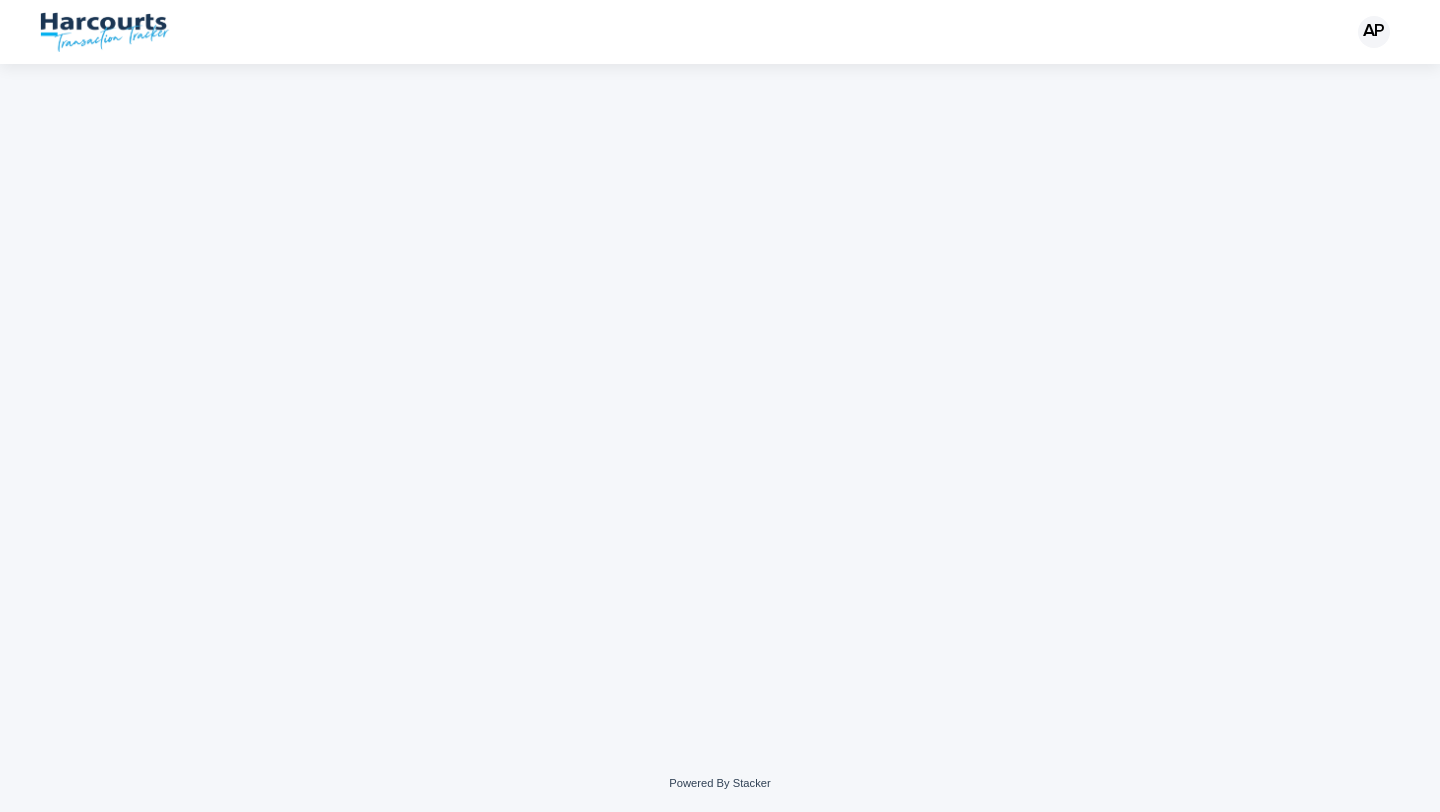 scroll, scrollTop: 0, scrollLeft: 0, axis: both 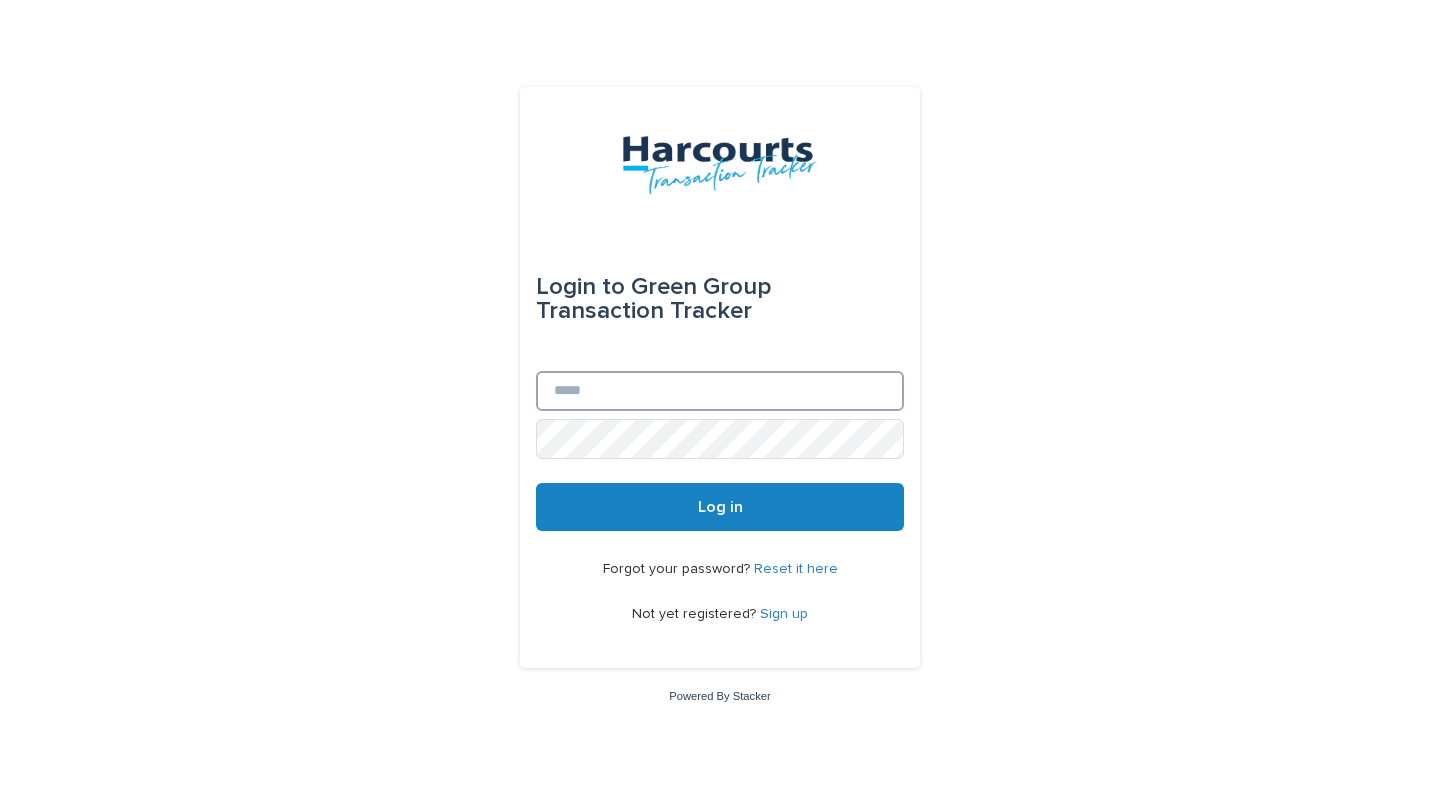 type on "**********" 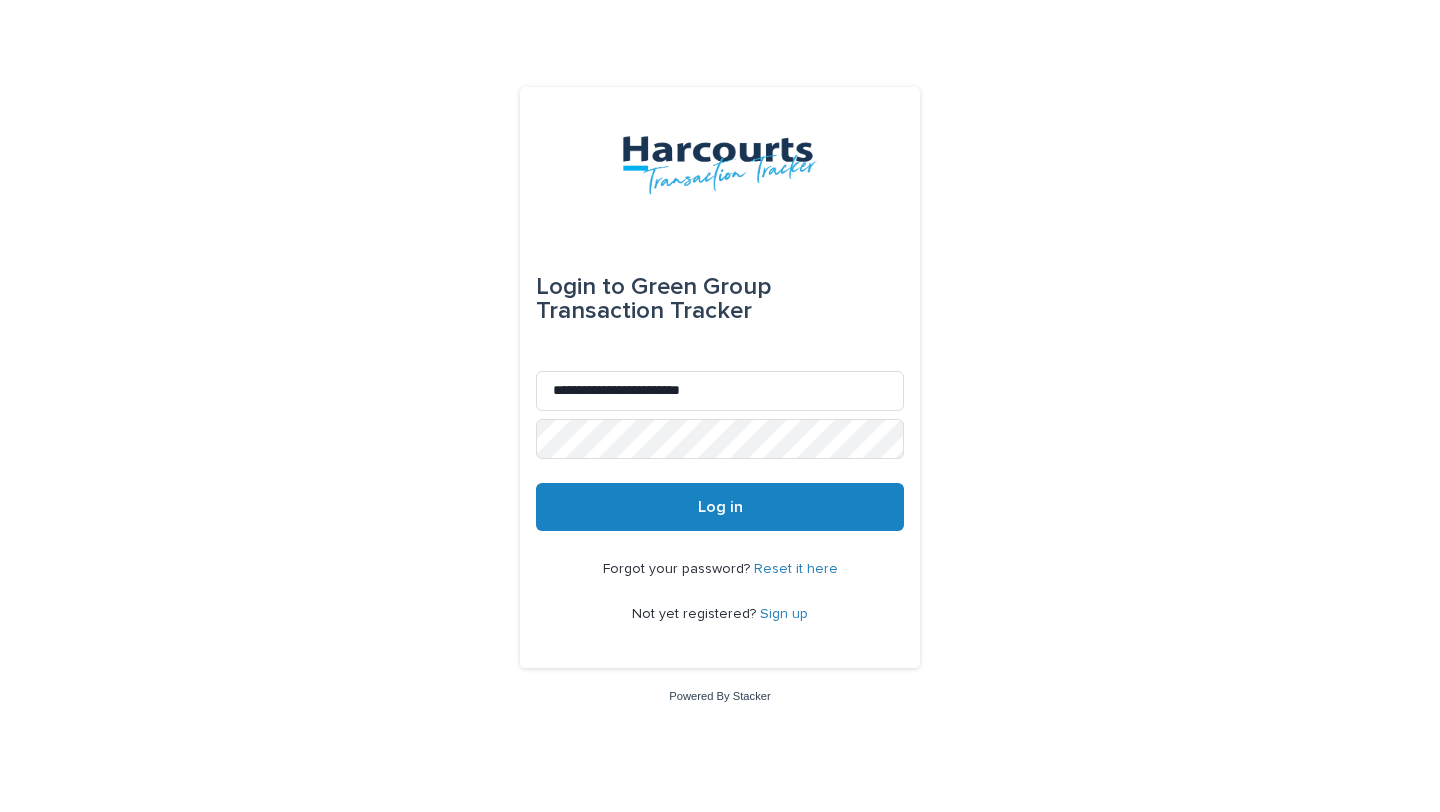 click on "Log in" at bounding box center [720, 507] 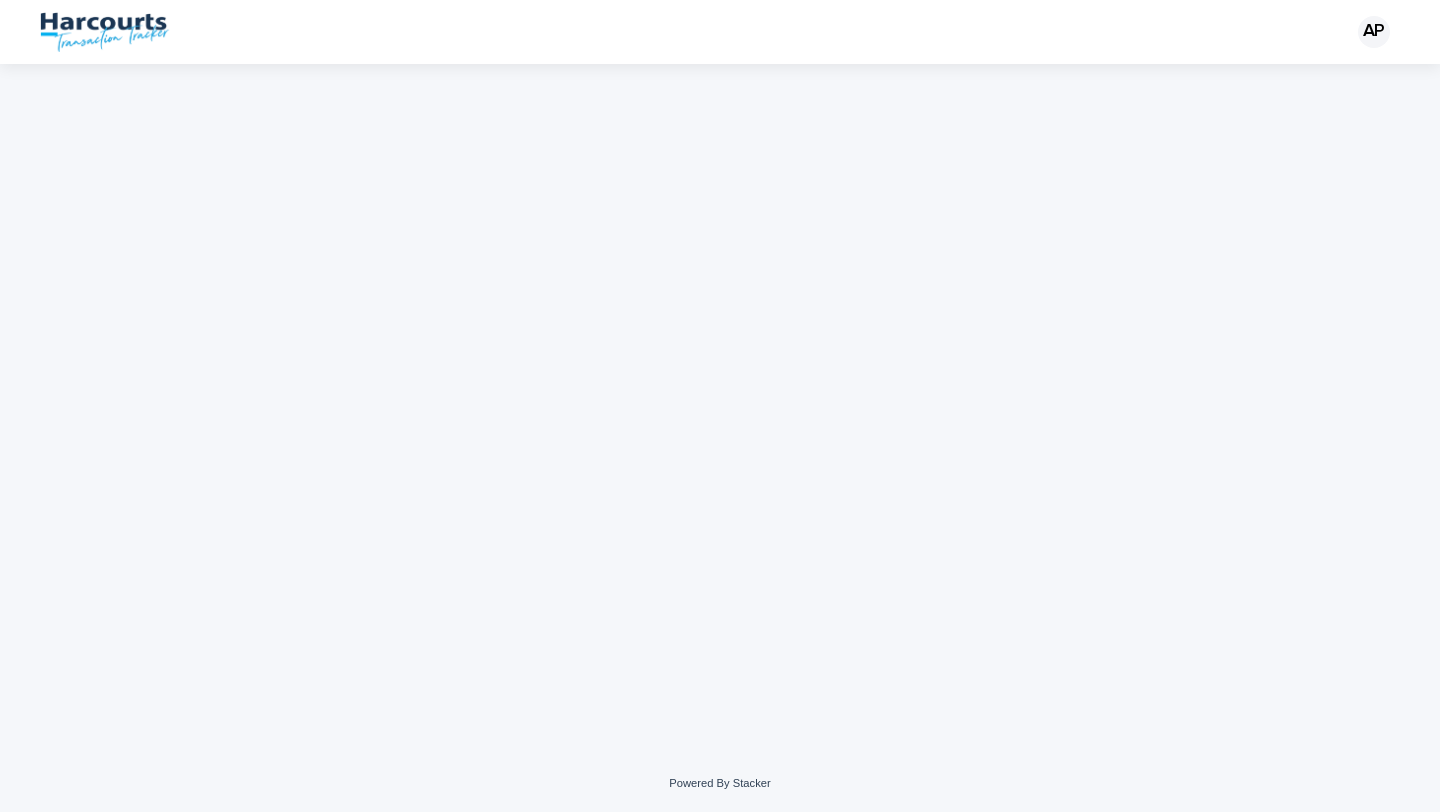 scroll, scrollTop: 0, scrollLeft: 0, axis: both 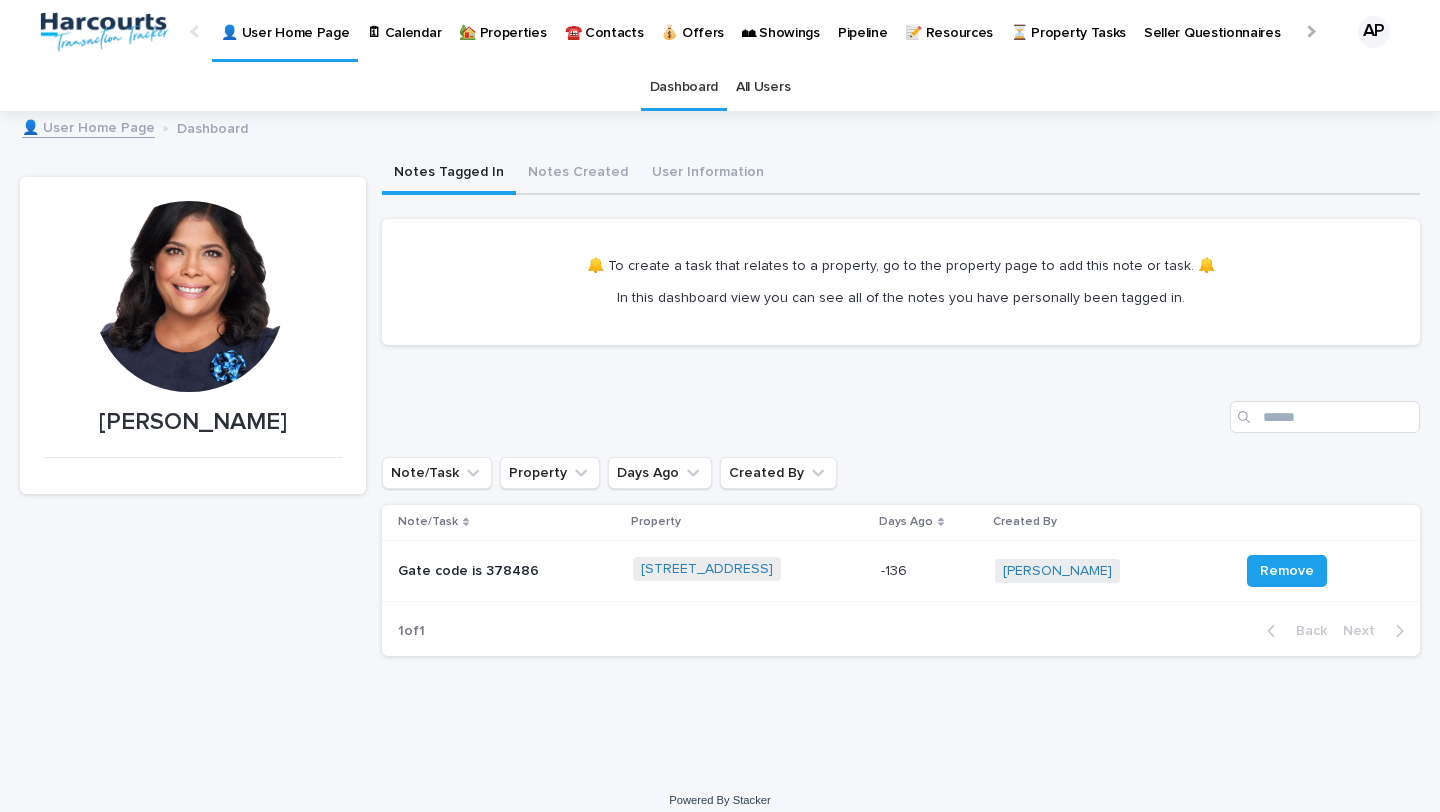 click on "🏡 Properties" at bounding box center (502, 31) 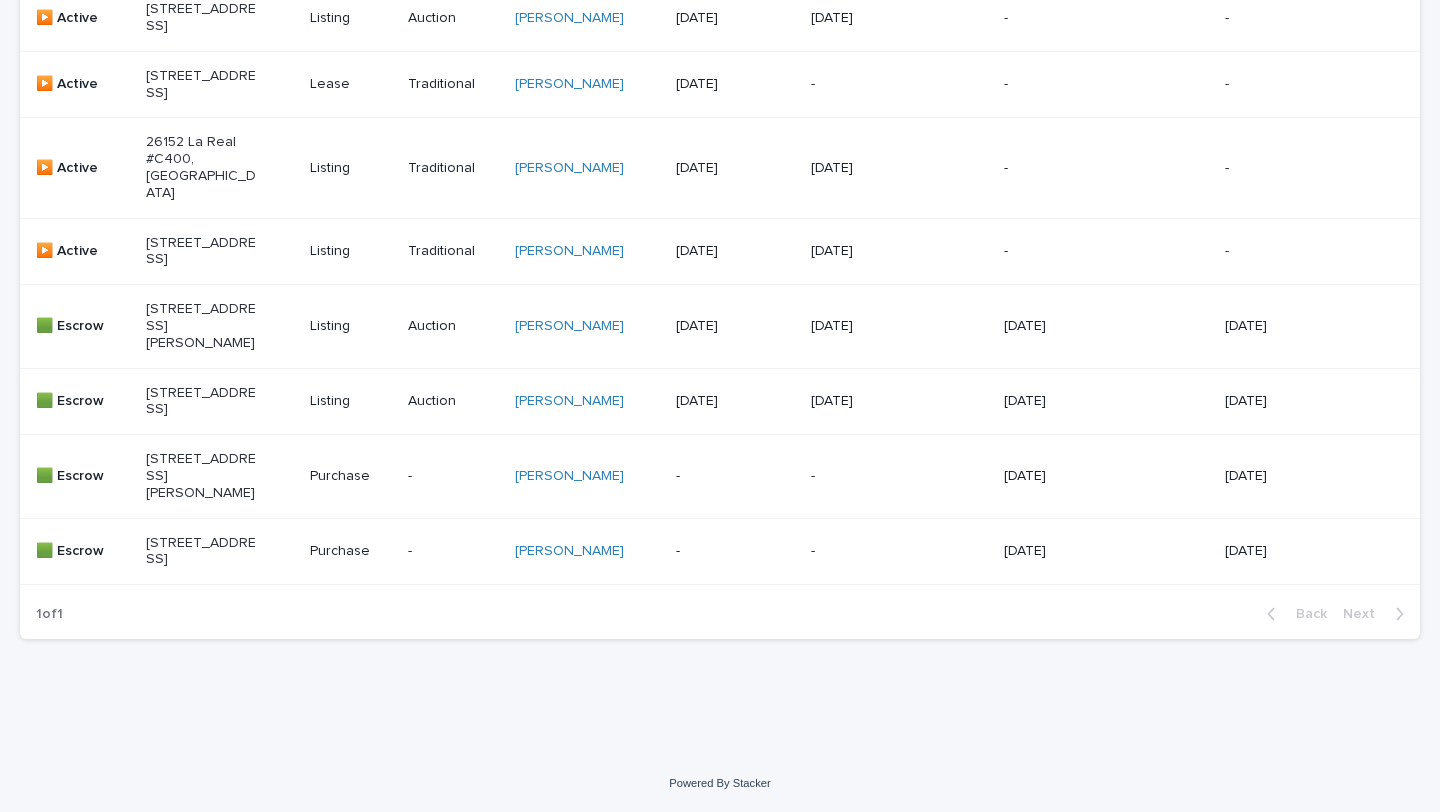 scroll, scrollTop: 745, scrollLeft: 0, axis: vertical 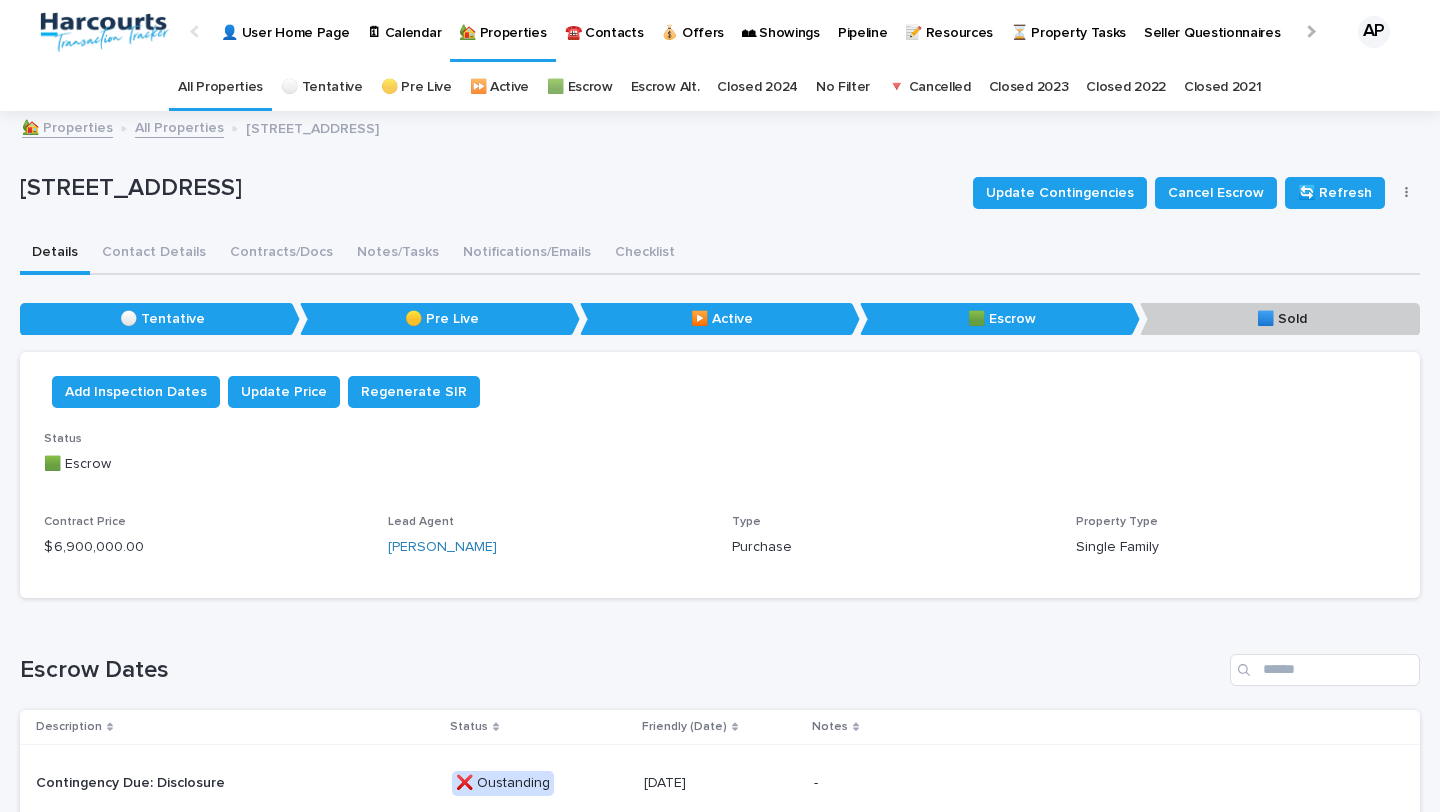 drag, startPoint x: 22, startPoint y: 187, endPoint x: 388, endPoint y: 216, distance: 367.1471 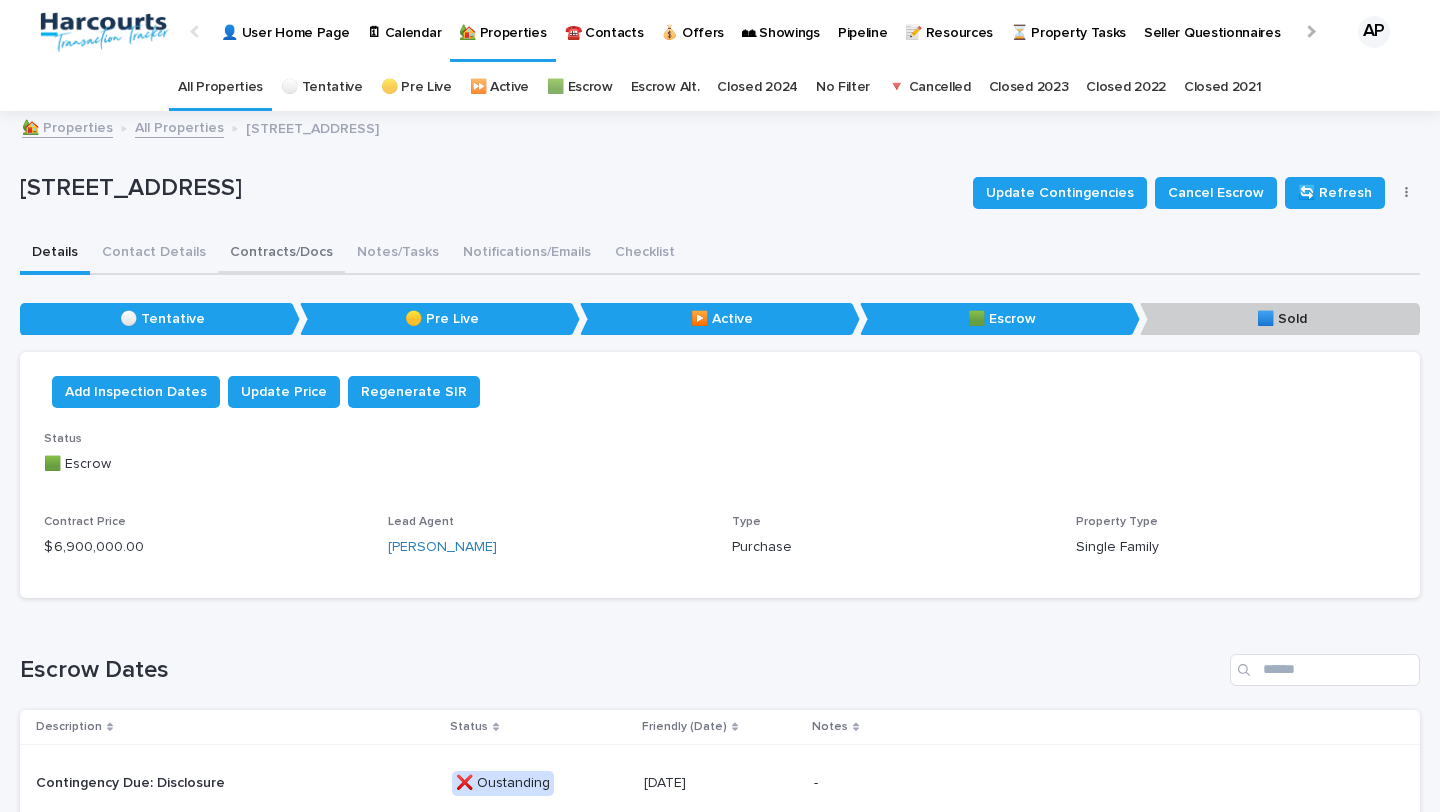 scroll, scrollTop: 105, scrollLeft: 0, axis: vertical 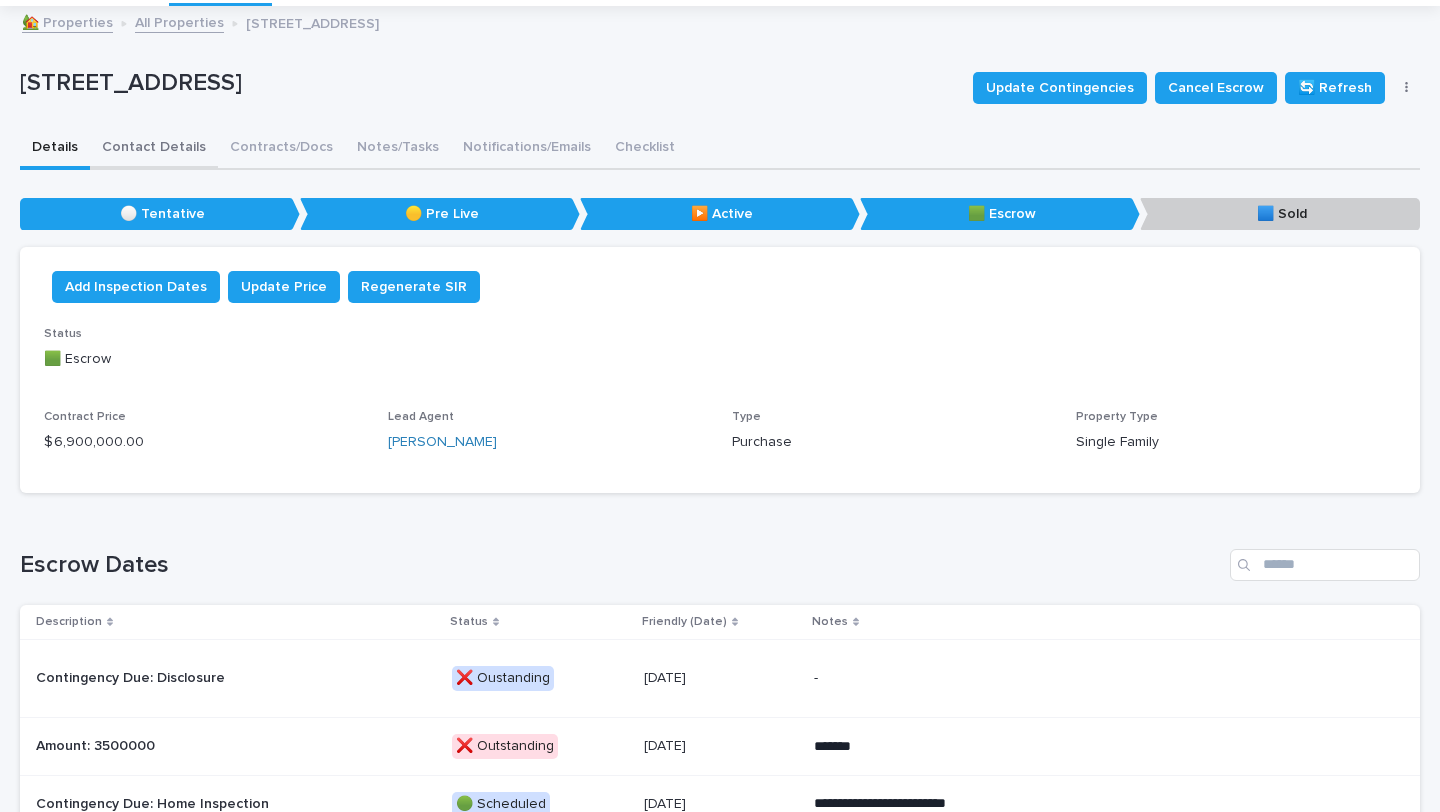 click on "Contact Details" at bounding box center (154, 149) 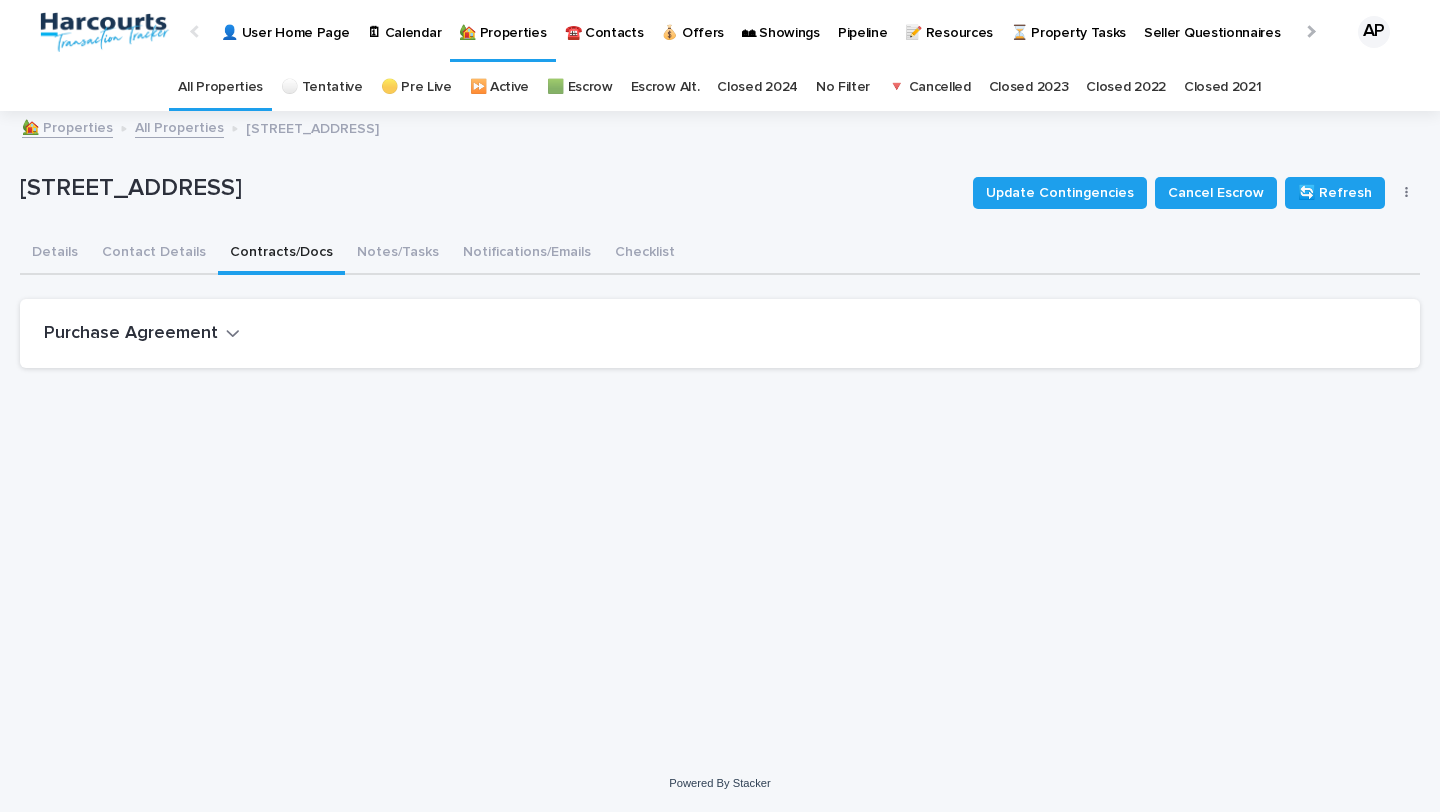 click on "30 Catalina Vista Rd, Ladera Ranch, CA 92694 Update Contingencies Cancel Escrow 🔄 Refresh Mark as Sold (b) Update Details 30 Catalina Vista Rd, Ladera Ranch, CA 92694 Update Contingencies Cancel Escrow 🔄 Refresh Mark as Sold (b) Update Details Sorry, there was an error saving your record. Please try again. Please fill out the required fields below. Details Contact Details Contracts/Docs Notes/Tasks Notifications/Emails Checklist Can't display tree at index  0 Can't display tree at index  1 Loading... Saving… Loading... Saving… Loading... Saving… Listing Agreement Loading... Saving… Listing Agreement Loading... Saving… Purchase Agreement Purchase Contract Date (Email Friendly) Thursday, June 26, 2025 Purchase Agreement Attachments This file cannot be opened Download File Purchase Contract Notes - View Purchase Agreement Folder on Dropbox Noteworthy Inclusions in Purchase Contract - Can't display tree at index  8 Can't display tree at index  11 Can't display tree at index  7" at bounding box center (720, 249) 